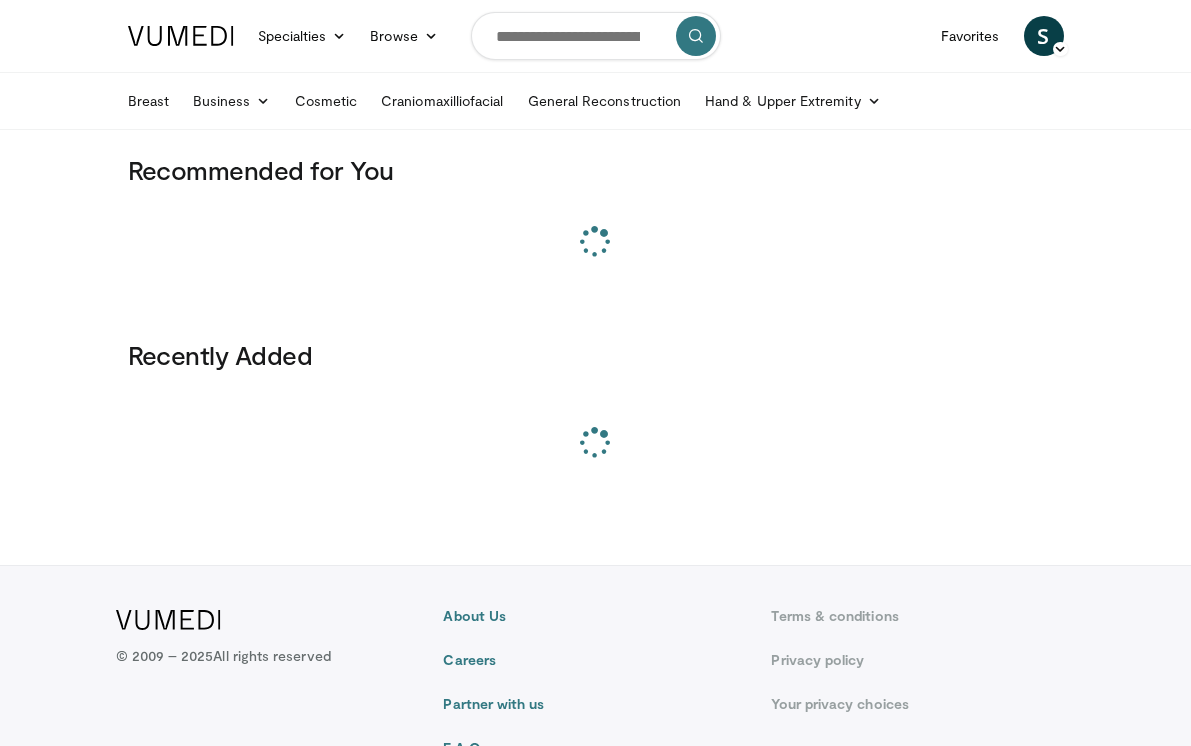 scroll, scrollTop: 0, scrollLeft: 0, axis: both 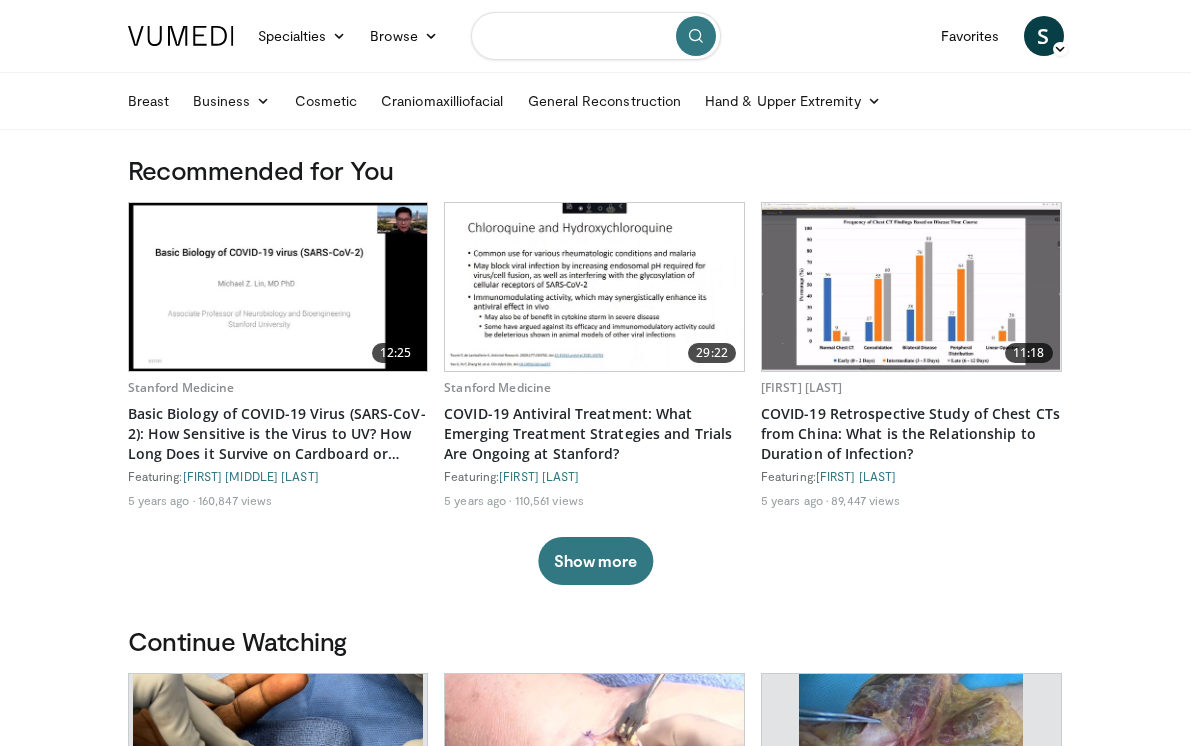 click at bounding box center [596, 36] 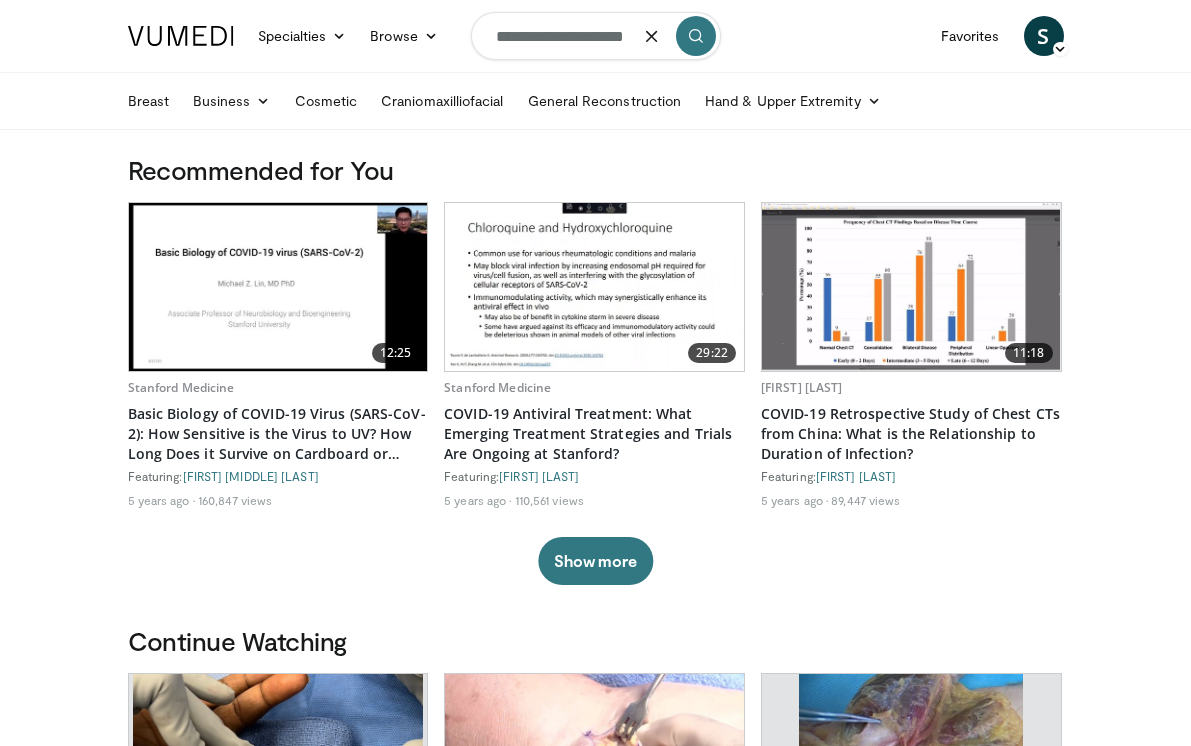 scroll, scrollTop: 0, scrollLeft: 9, axis: horizontal 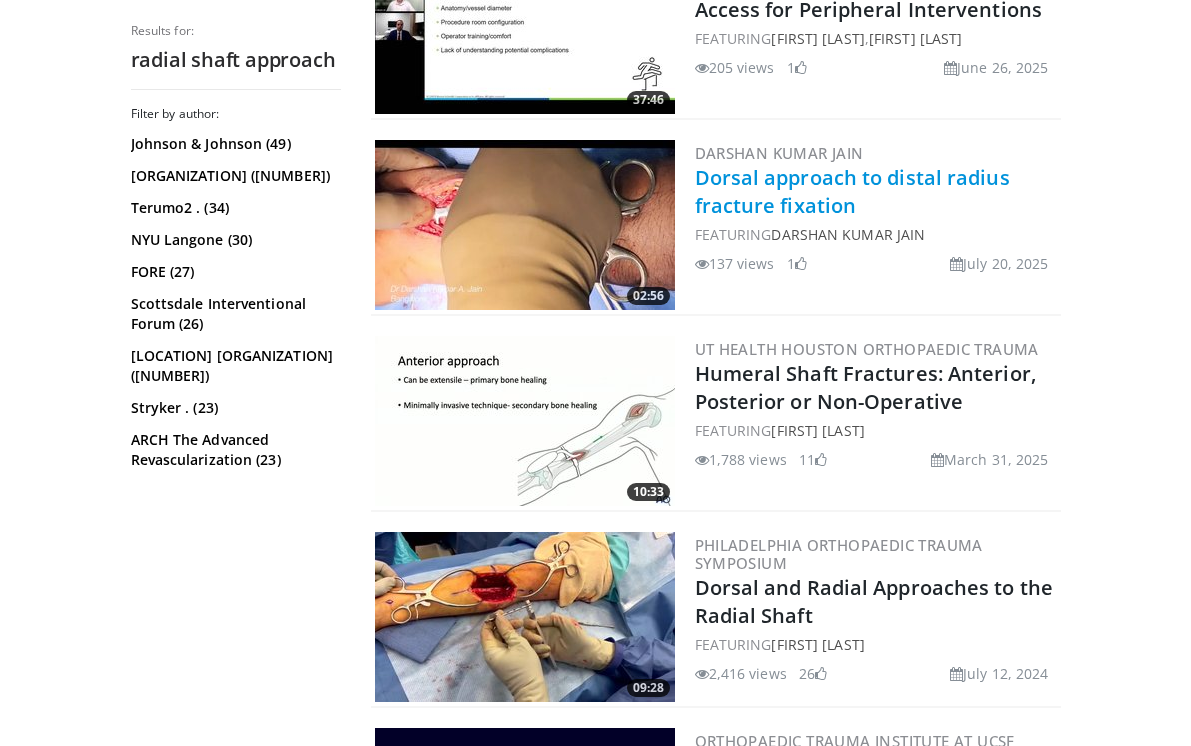 click on "Dorsal approach to distal radius fracture fixation" at bounding box center (852, 191) 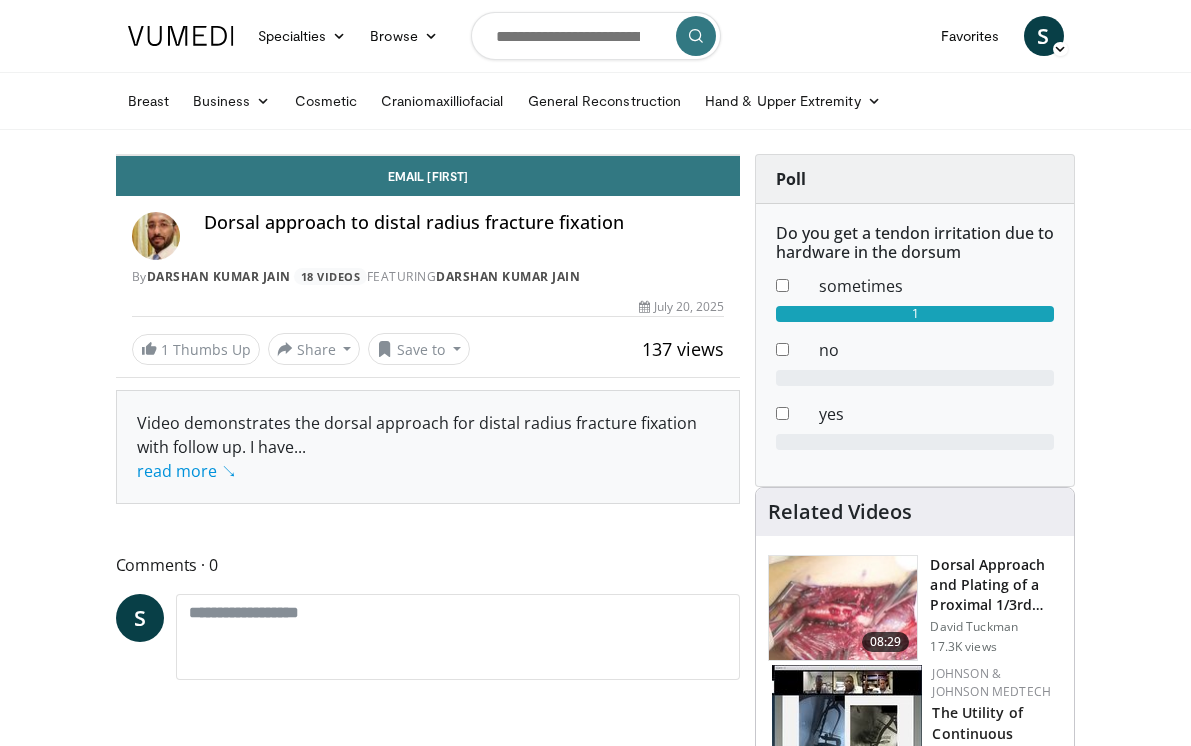 scroll, scrollTop: 0, scrollLeft: 0, axis: both 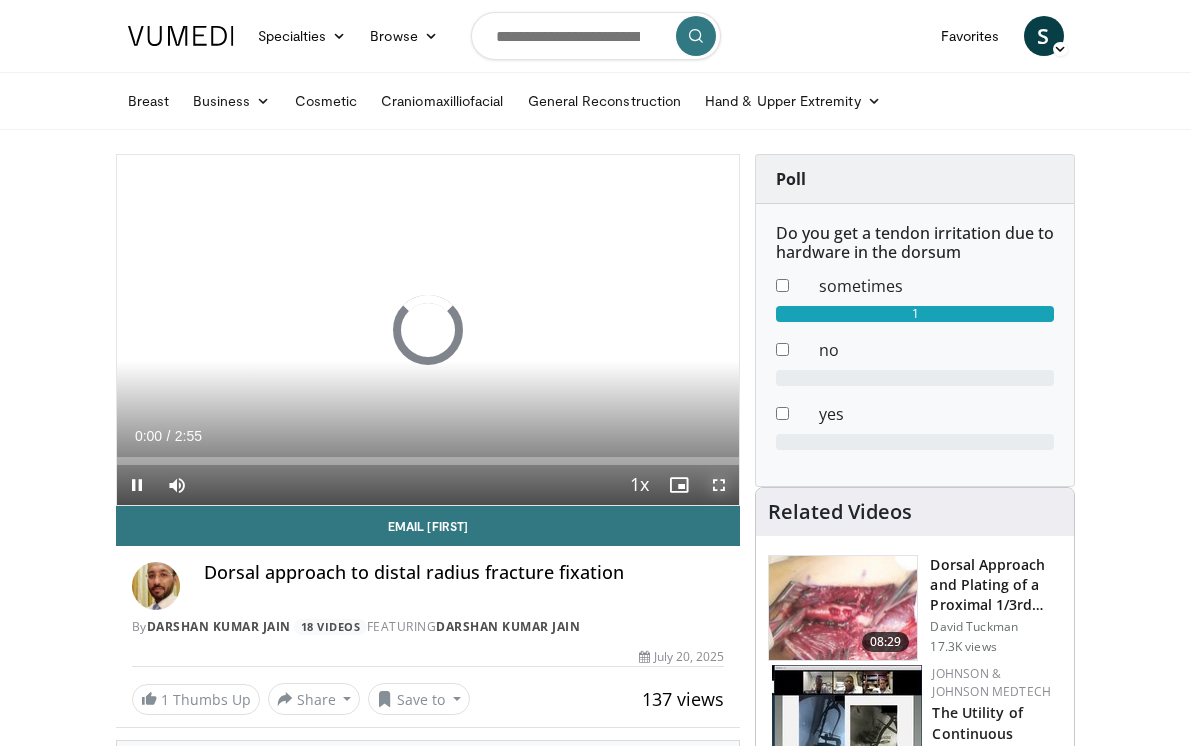 click at bounding box center (719, 485) 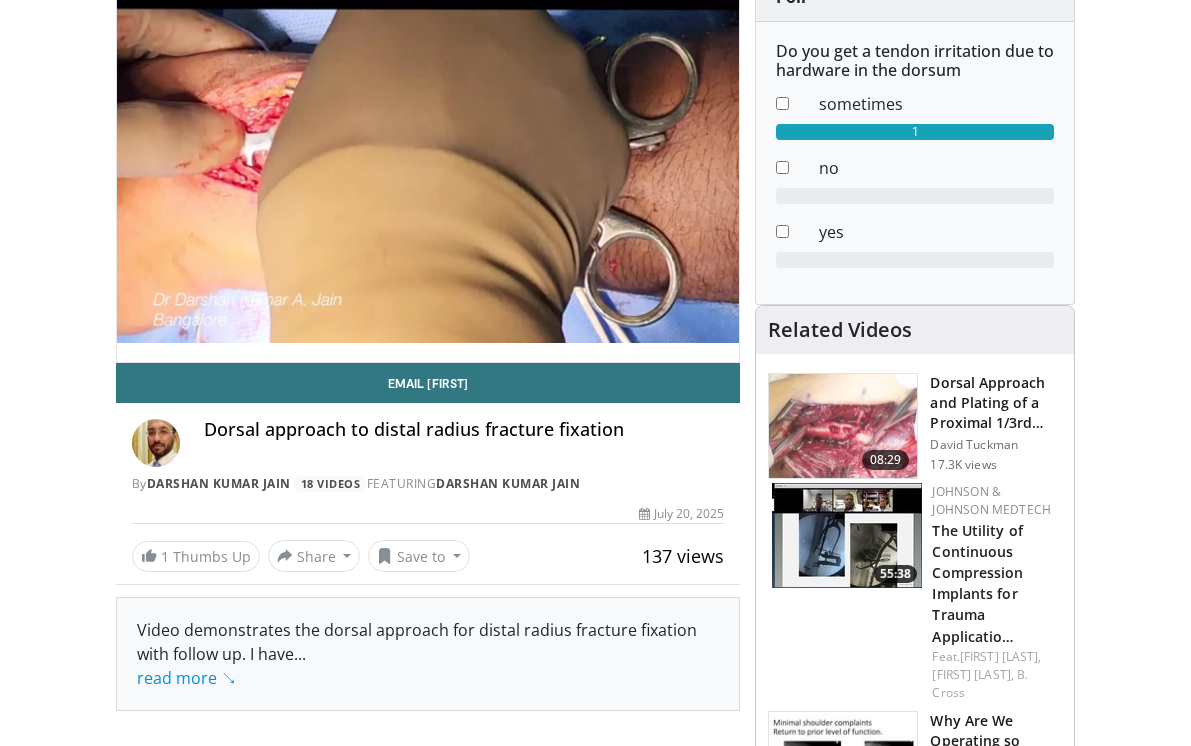 scroll, scrollTop: 183, scrollLeft: 0, axis: vertical 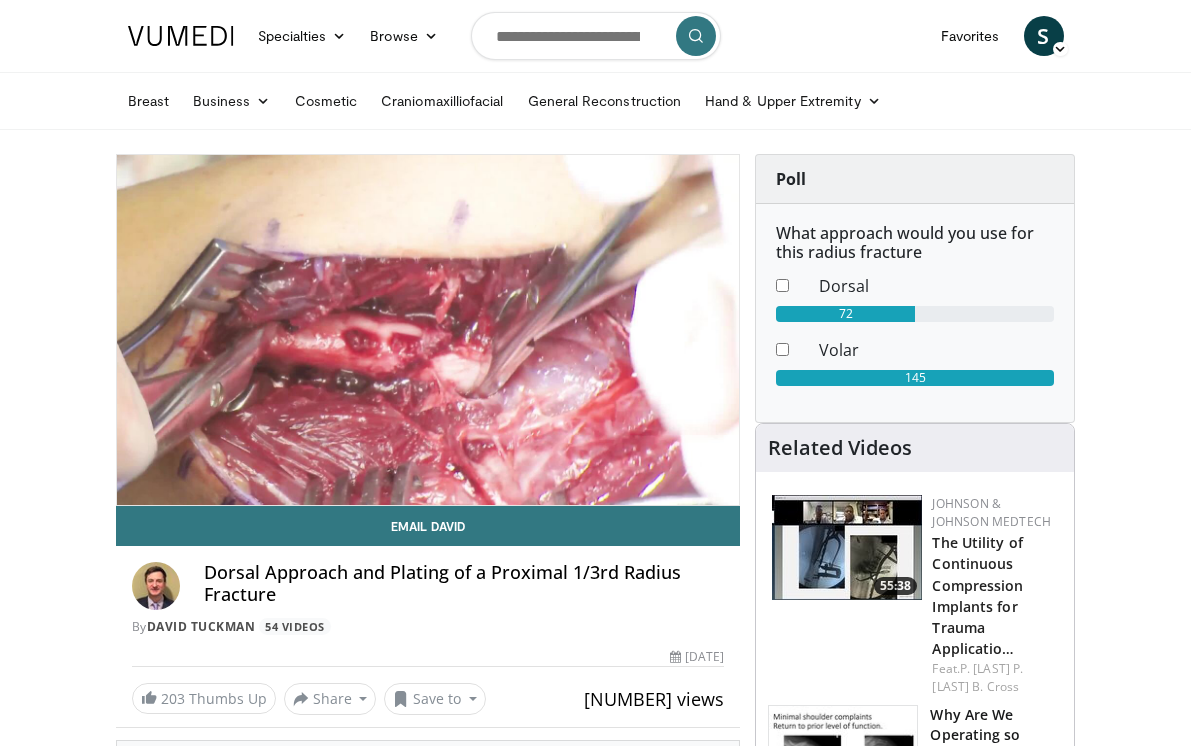 click on "10 seconds
Tap to unmute" at bounding box center (428, 330) 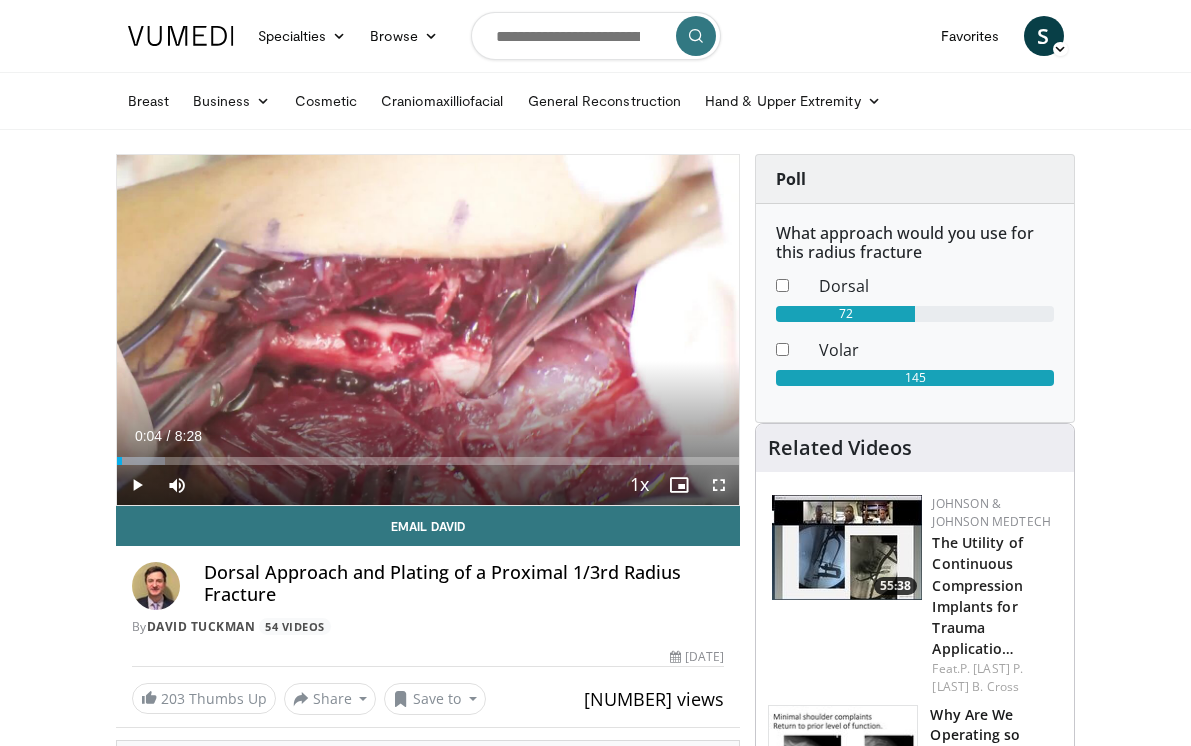 click at bounding box center [719, 485] 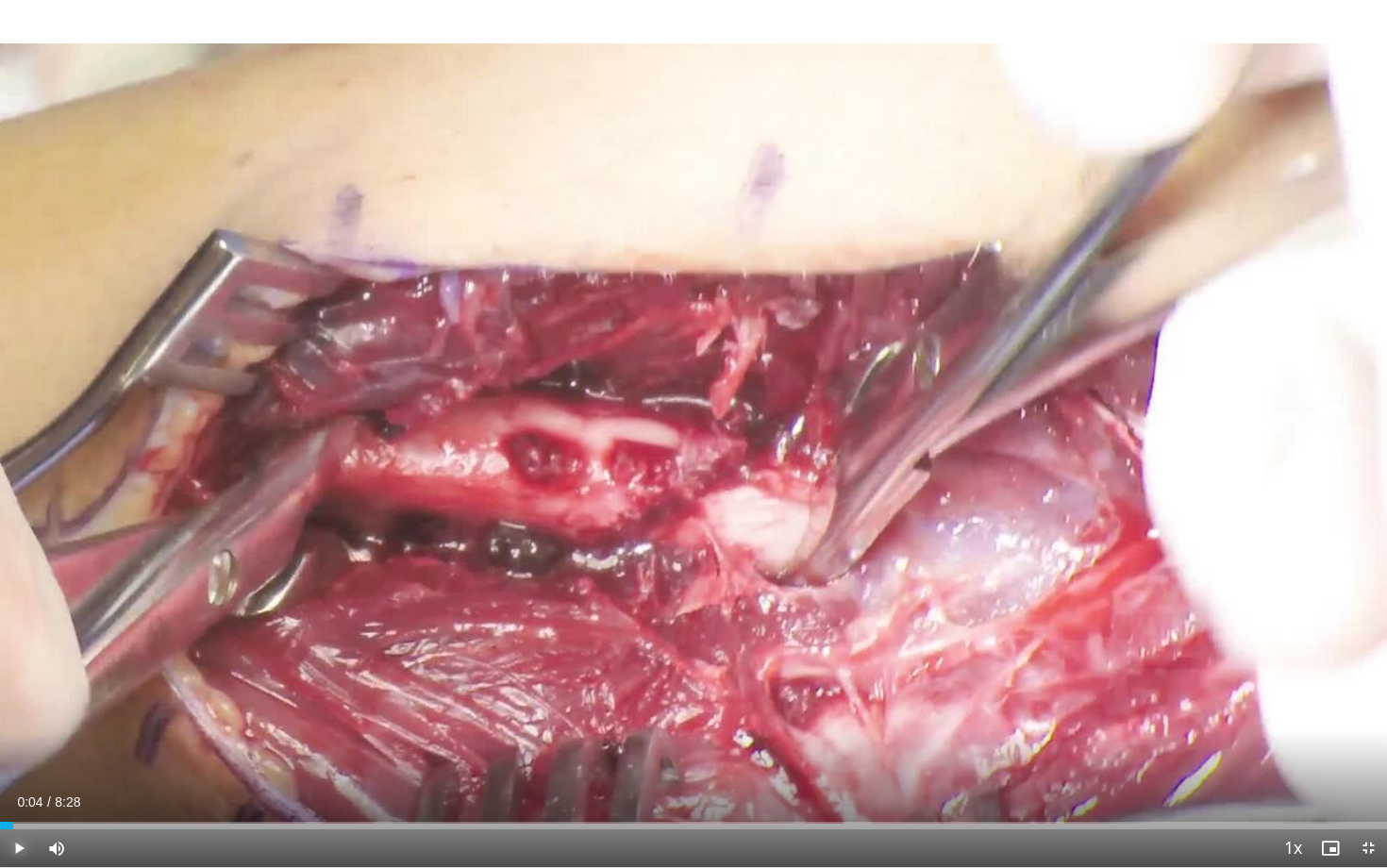 click at bounding box center [19, 848] 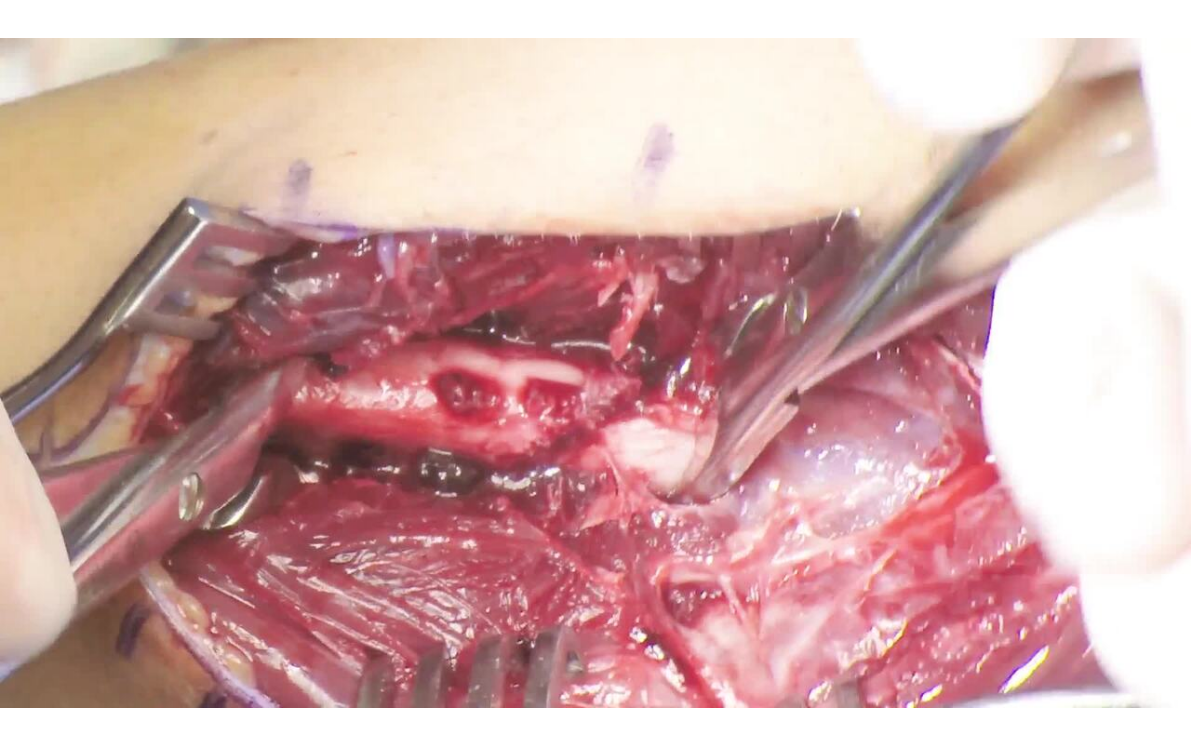 type 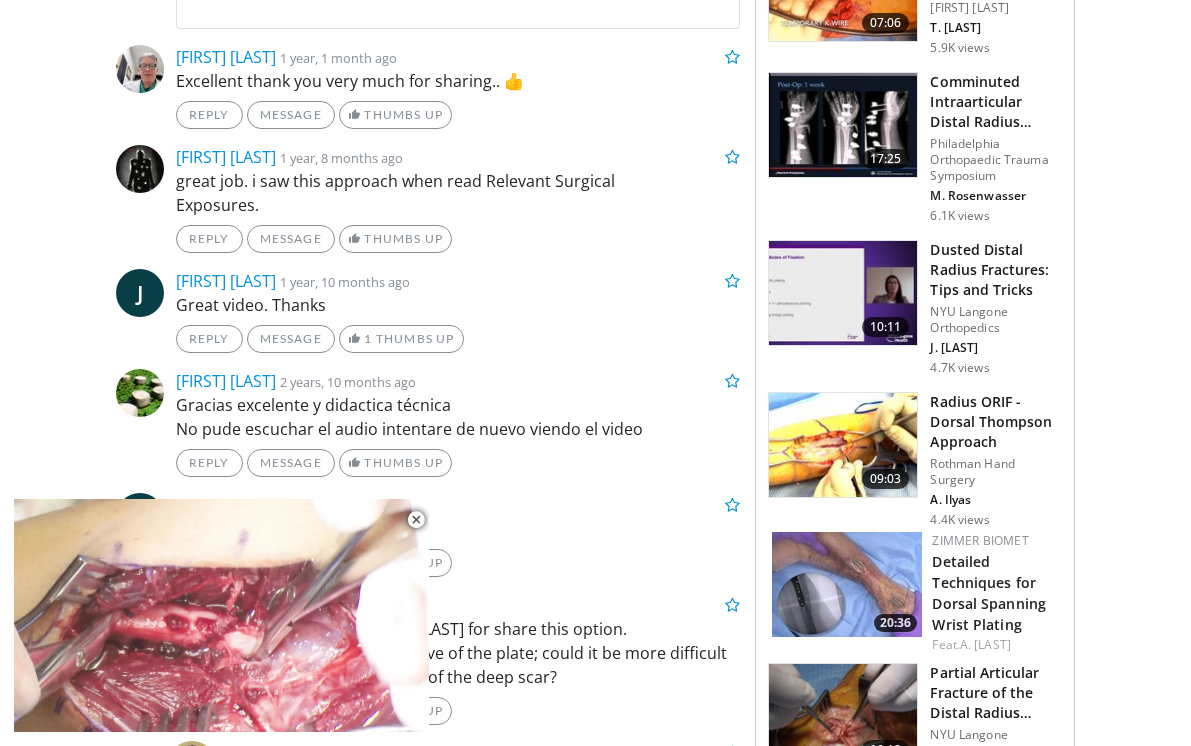scroll, scrollTop: 956, scrollLeft: 0, axis: vertical 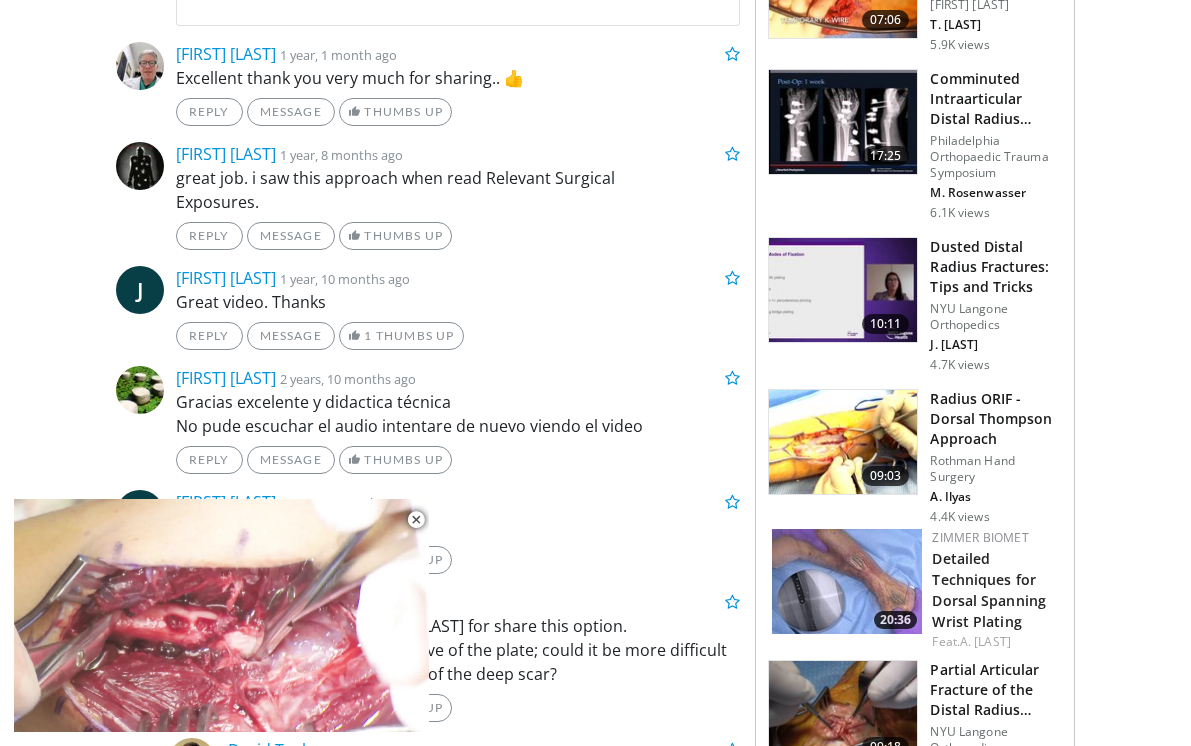 click on "Radius ORIF - Dorsal Thompson Approach" at bounding box center (996, 419) 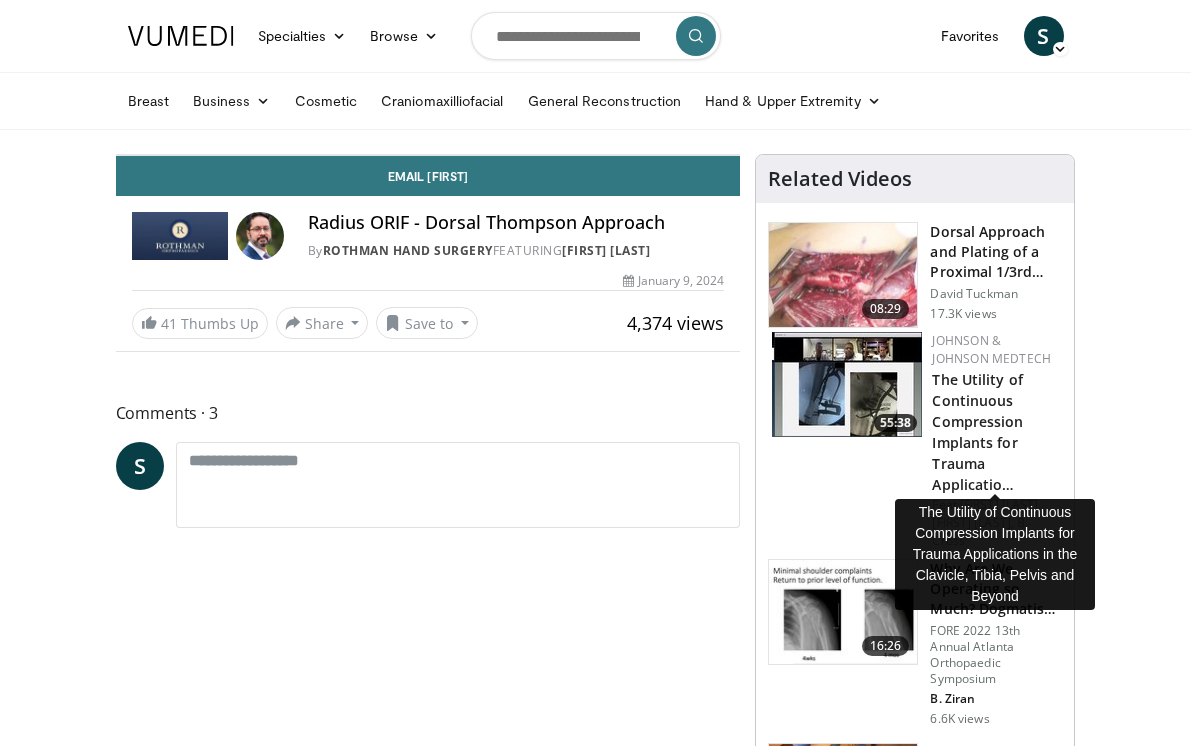 scroll, scrollTop: 0, scrollLeft: 0, axis: both 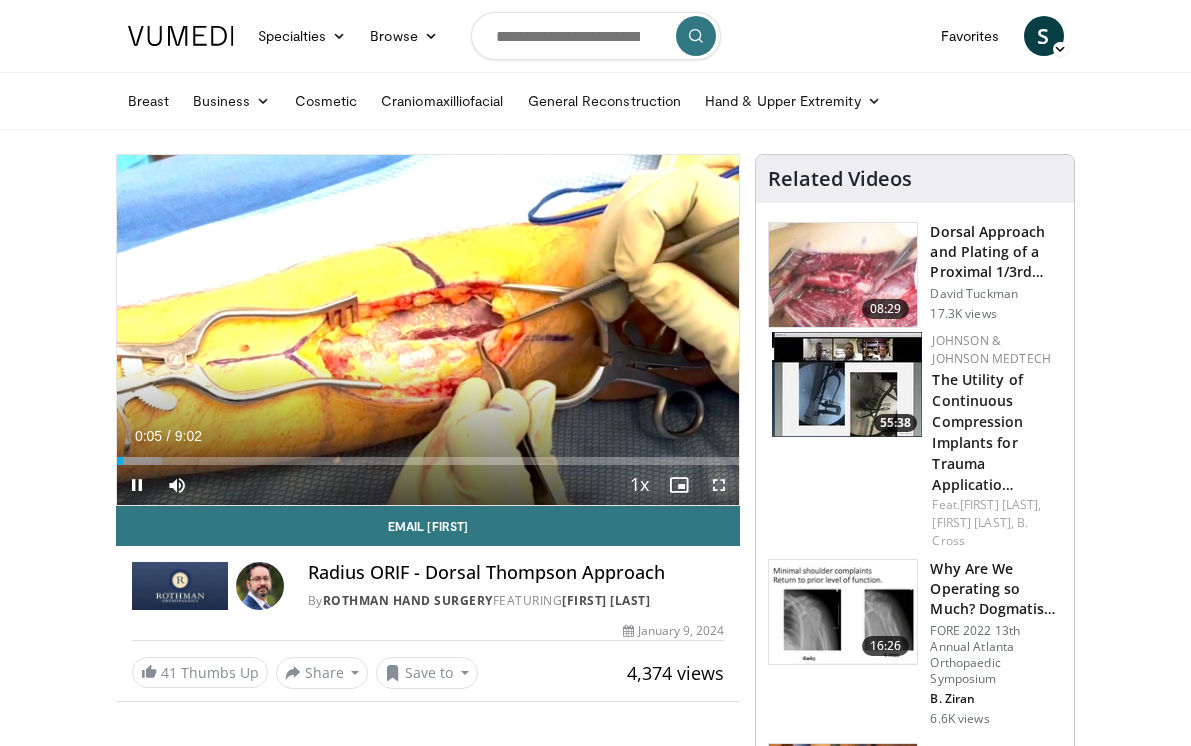 click at bounding box center [719, 485] 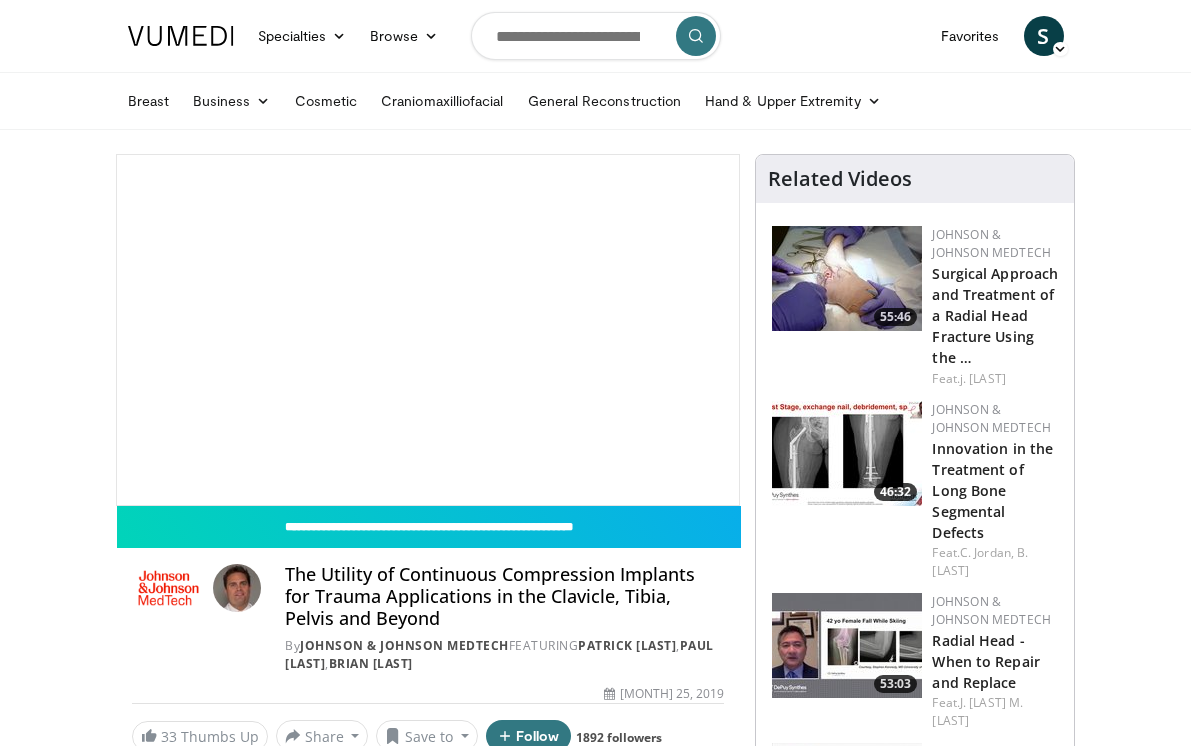 scroll, scrollTop: 0, scrollLeft: 0, axis: both 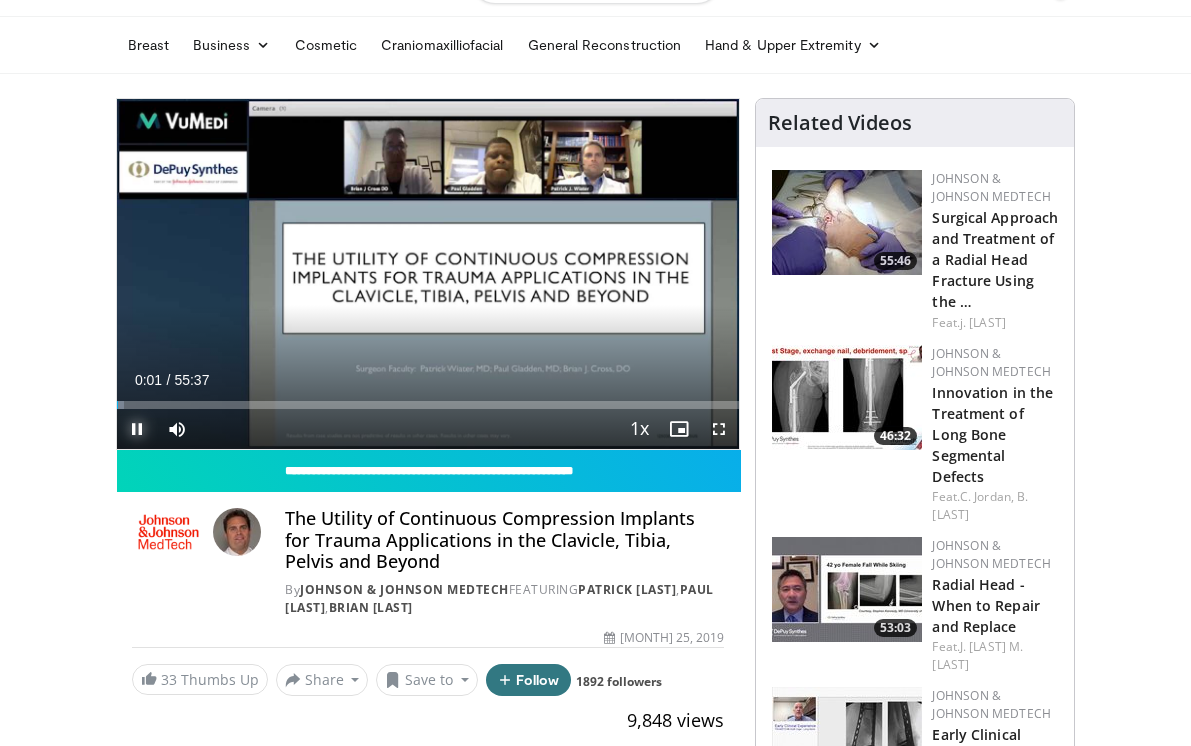 click at bounding box center [137, 429] 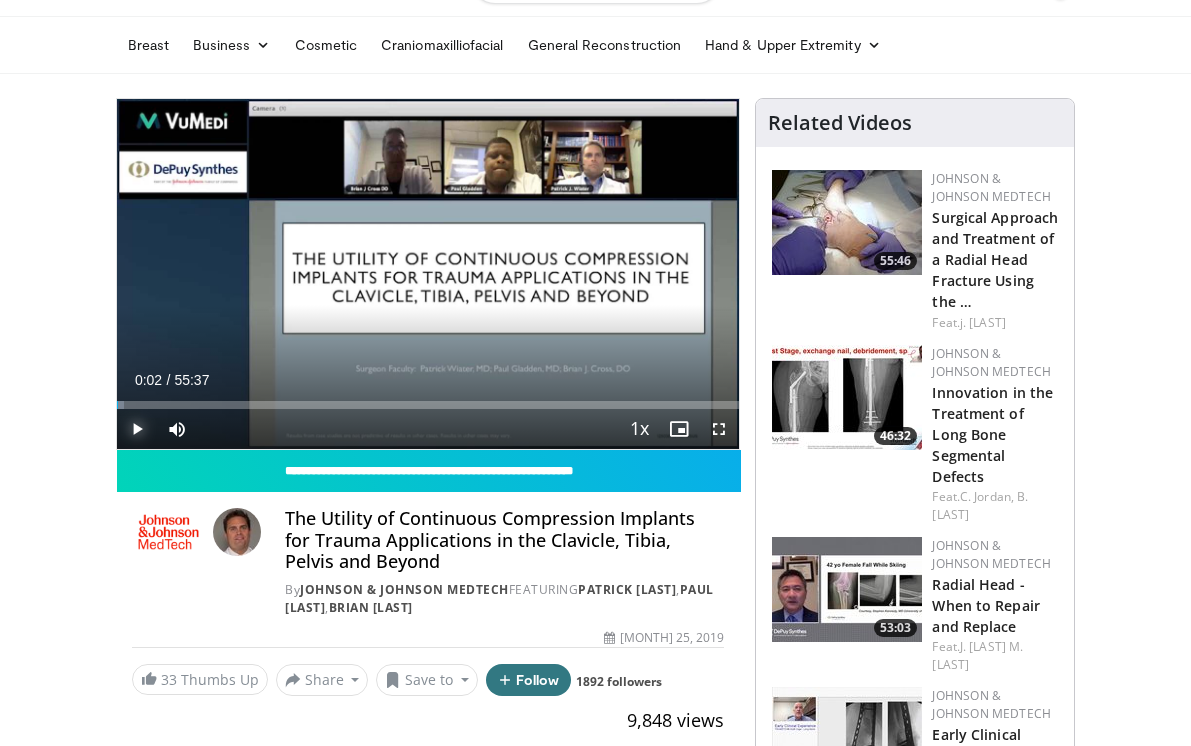 type 